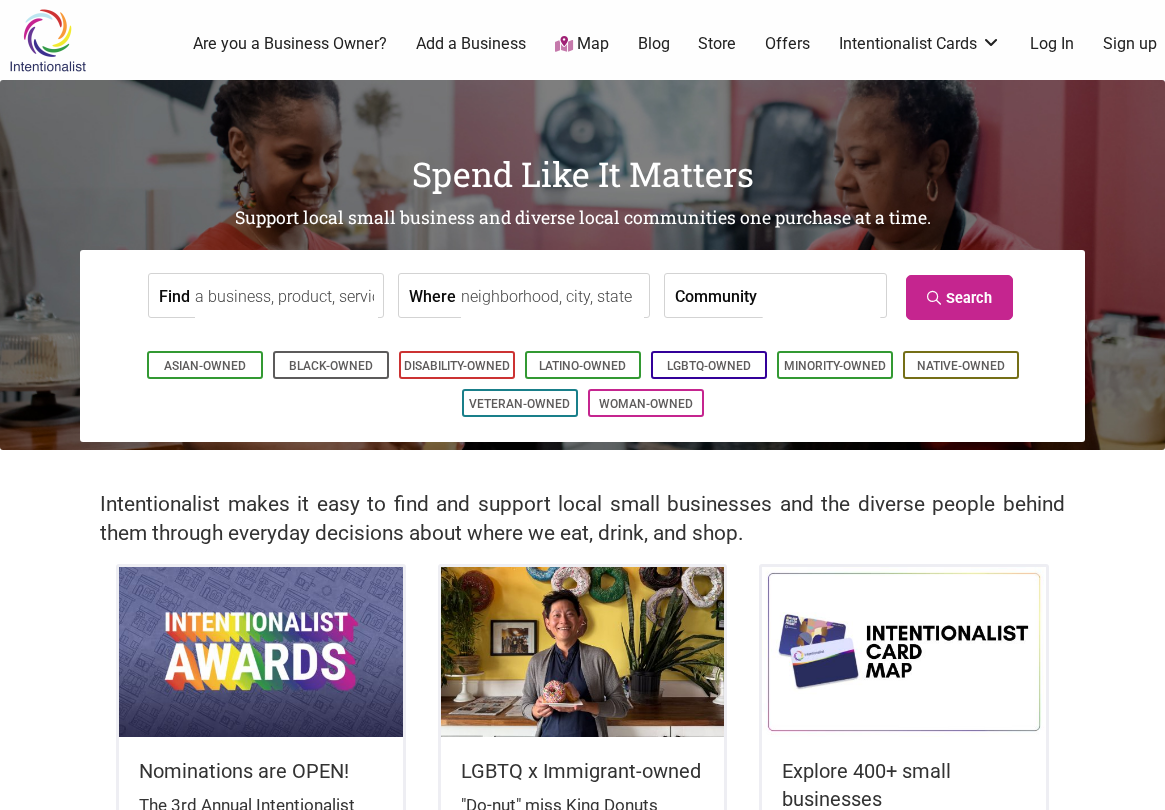 scroll, scrollTop: 0, scrollLeft: 0, axis: both 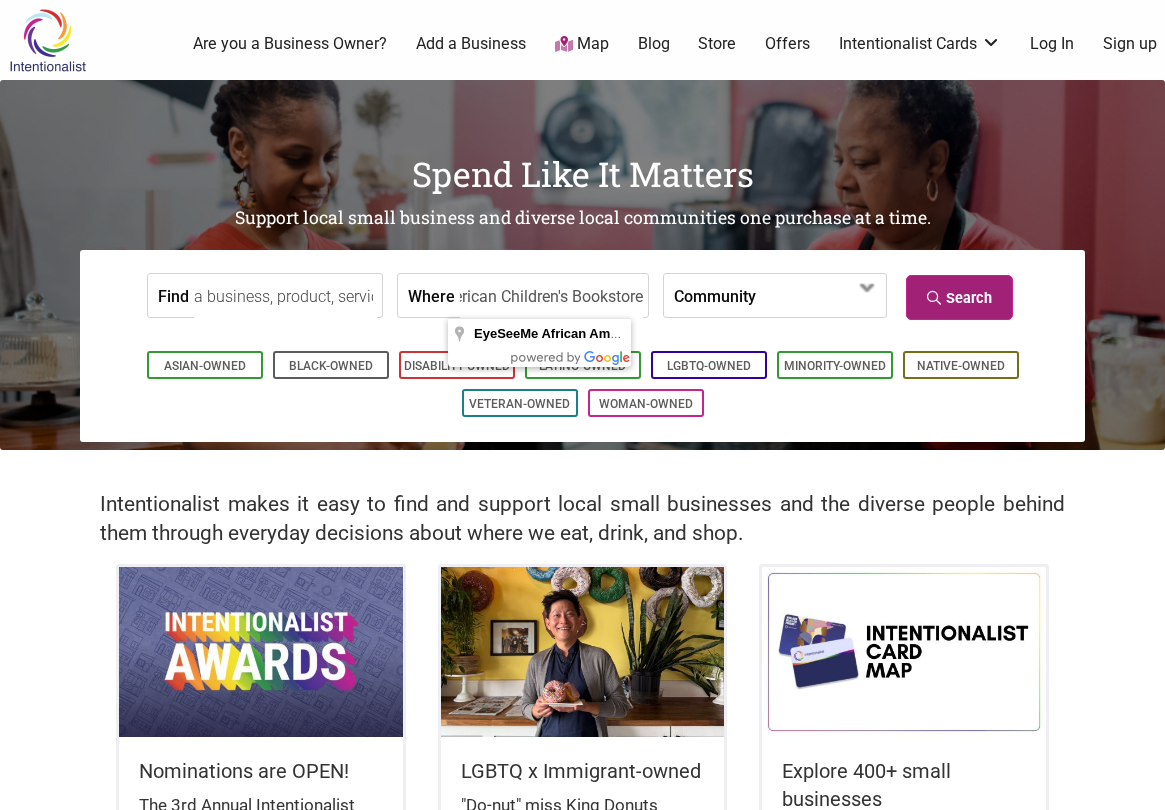 type on "EyeSeeMe African American Children's Bookstore" 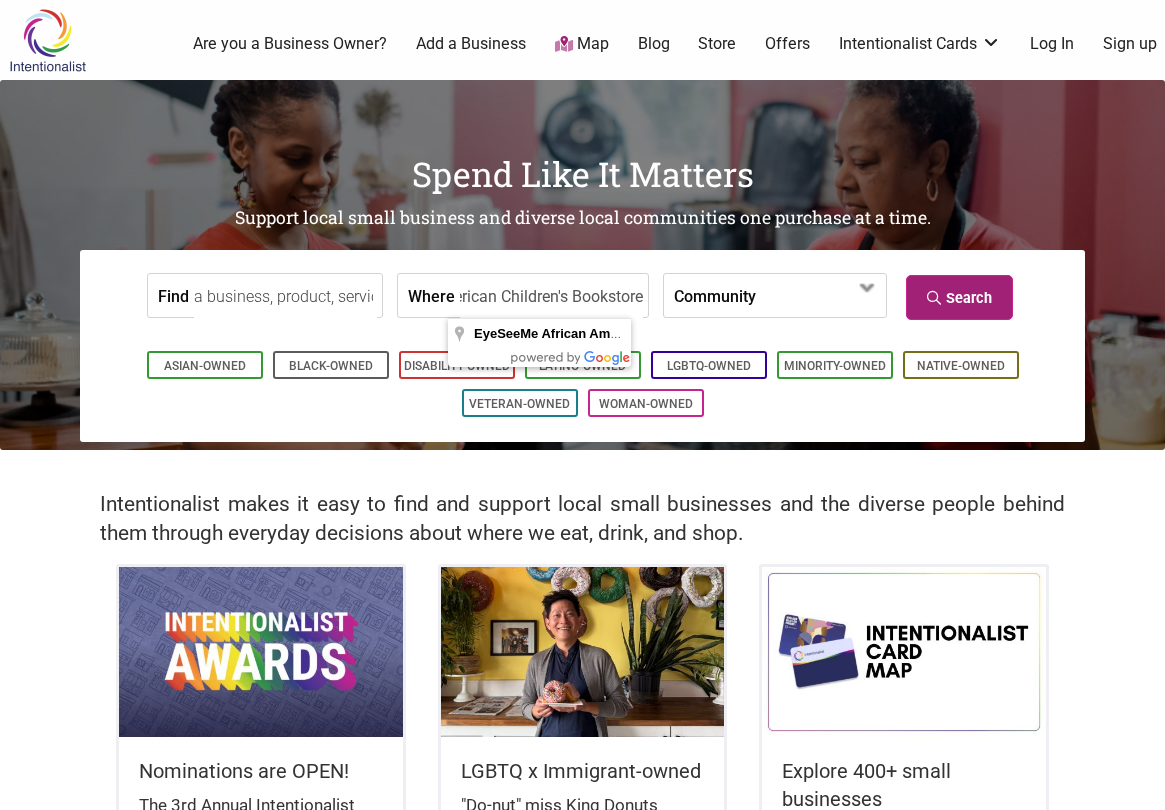 click on "Search" at bounding box center (959, 297) 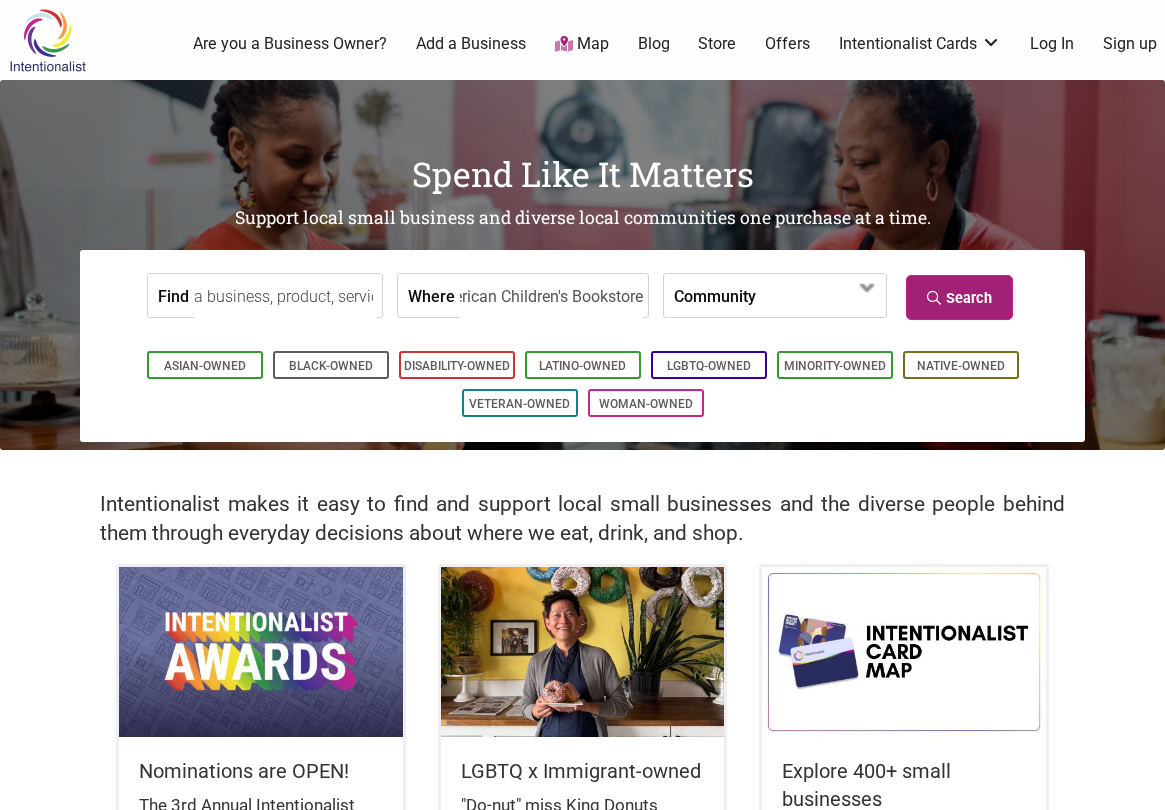 scroll, scrollTop: 0, scrollLeft: 0, axis: both 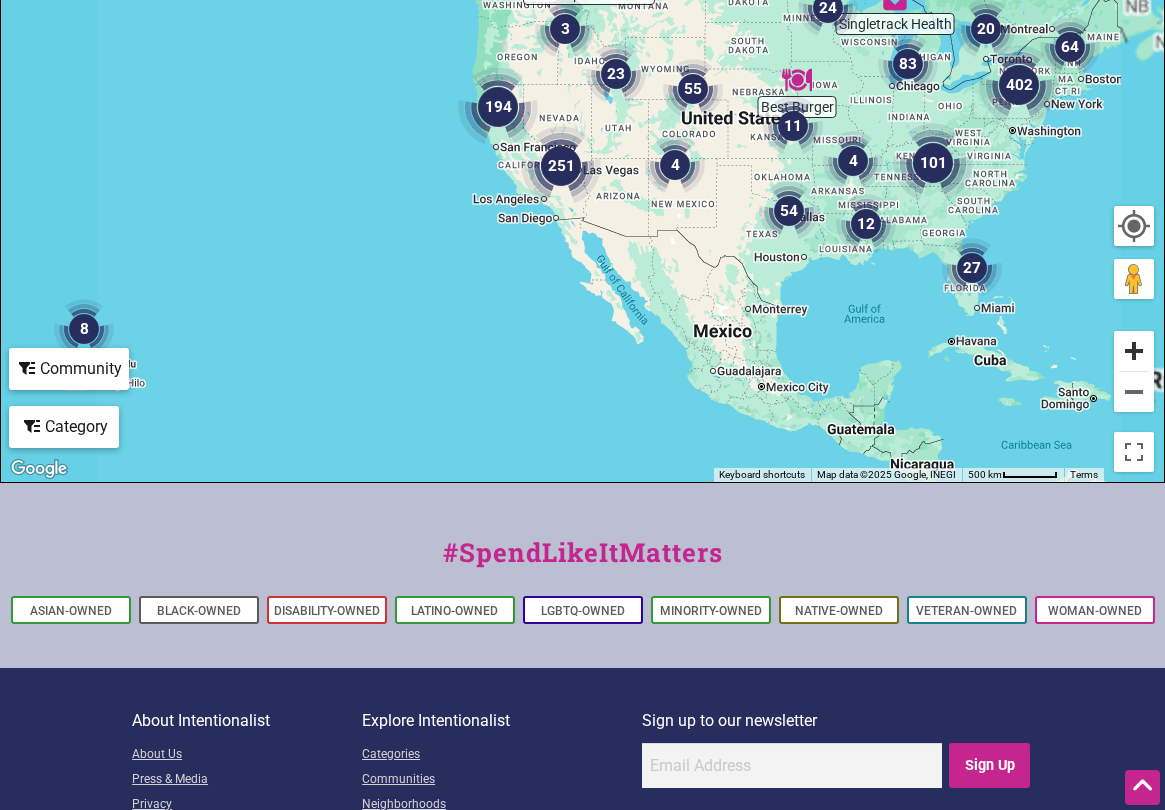 click at bounding box center (1134, 351) 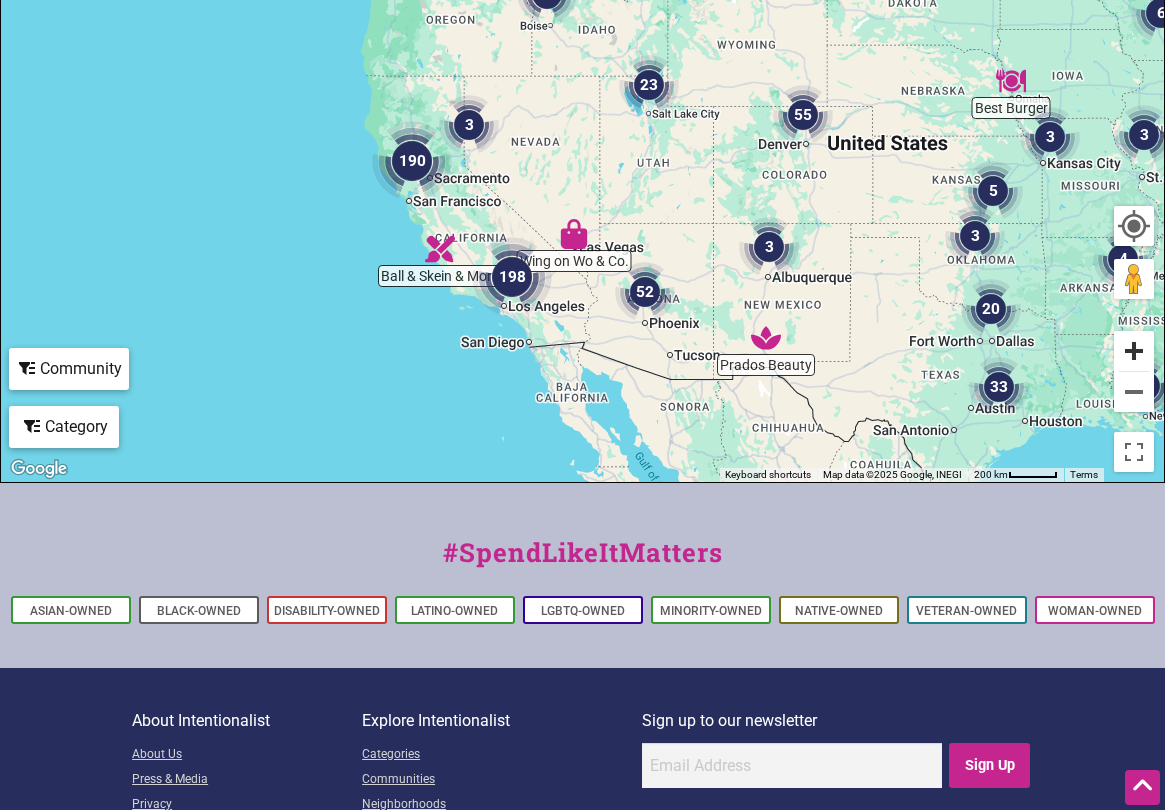 click at bounding box center [1134, 351] 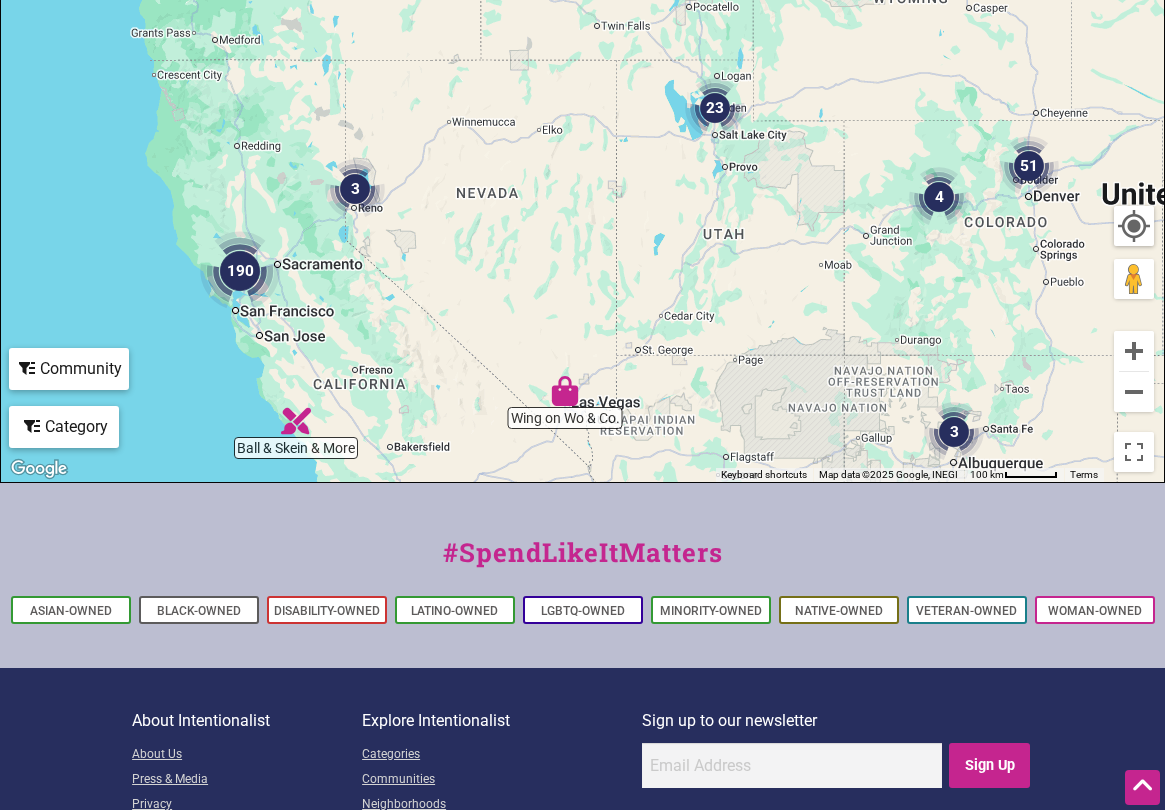 click at bounding box center (1134, 226) 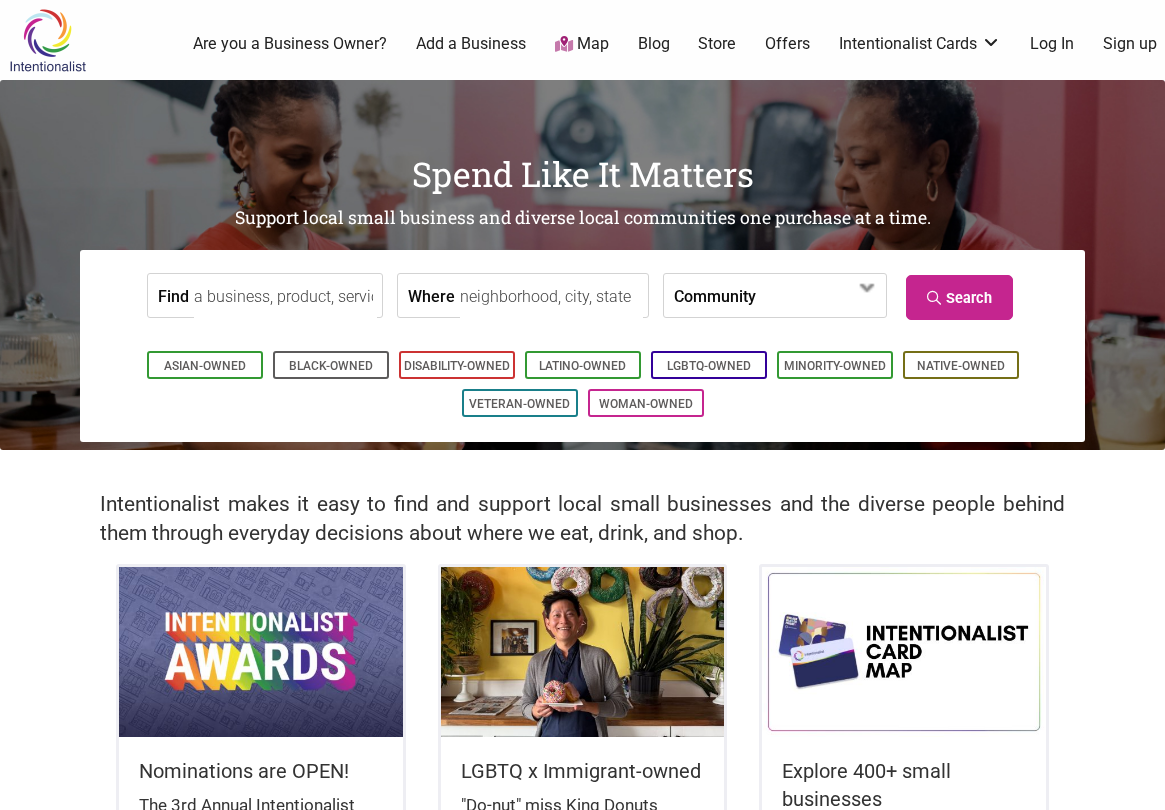 scroll, scrollTop: 0, scrollLeft: 0, axis: both 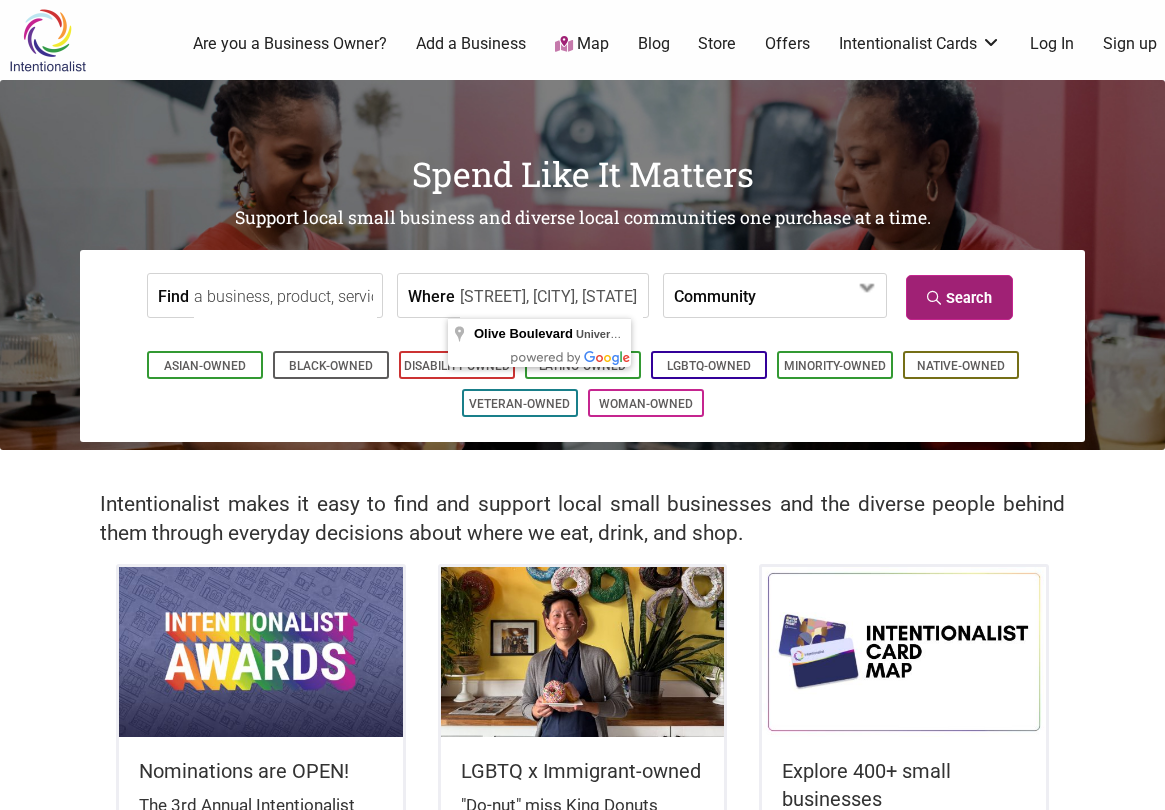 type on "[STREET], [CITY], [STATE]" 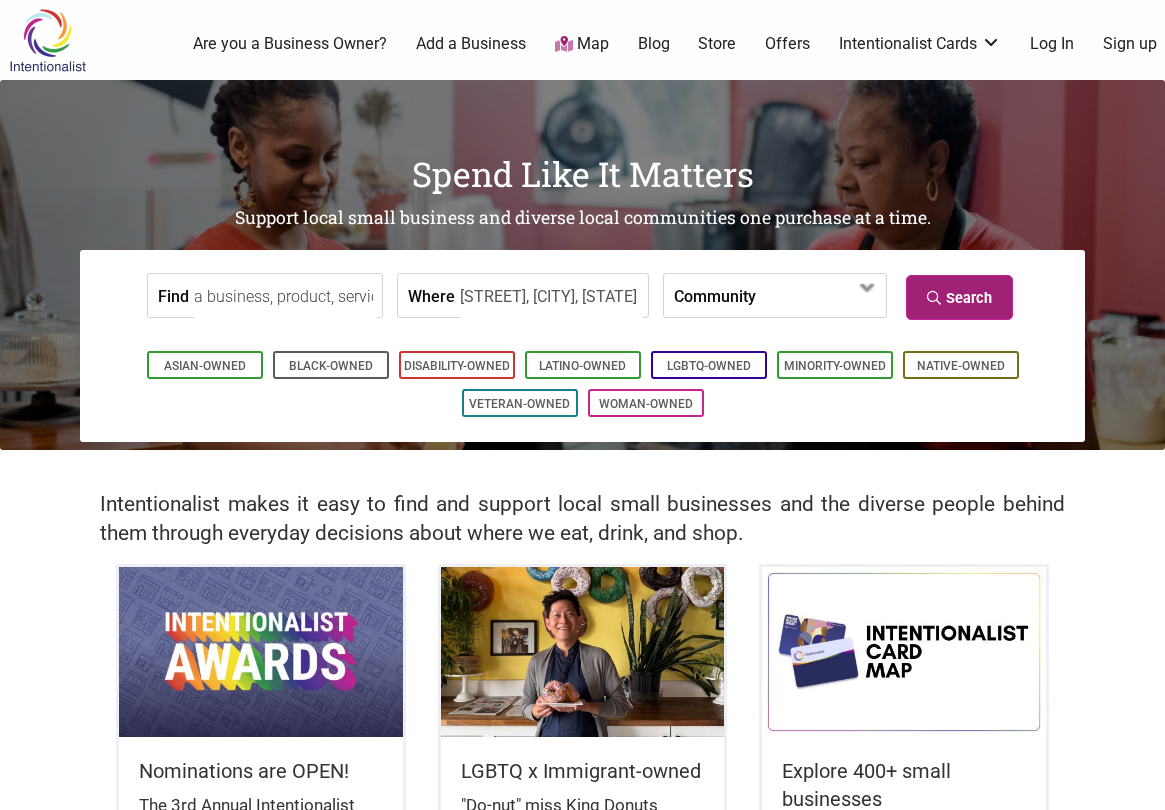 scroll, scrollTop: 0, scrollLeft: 0, axis: both 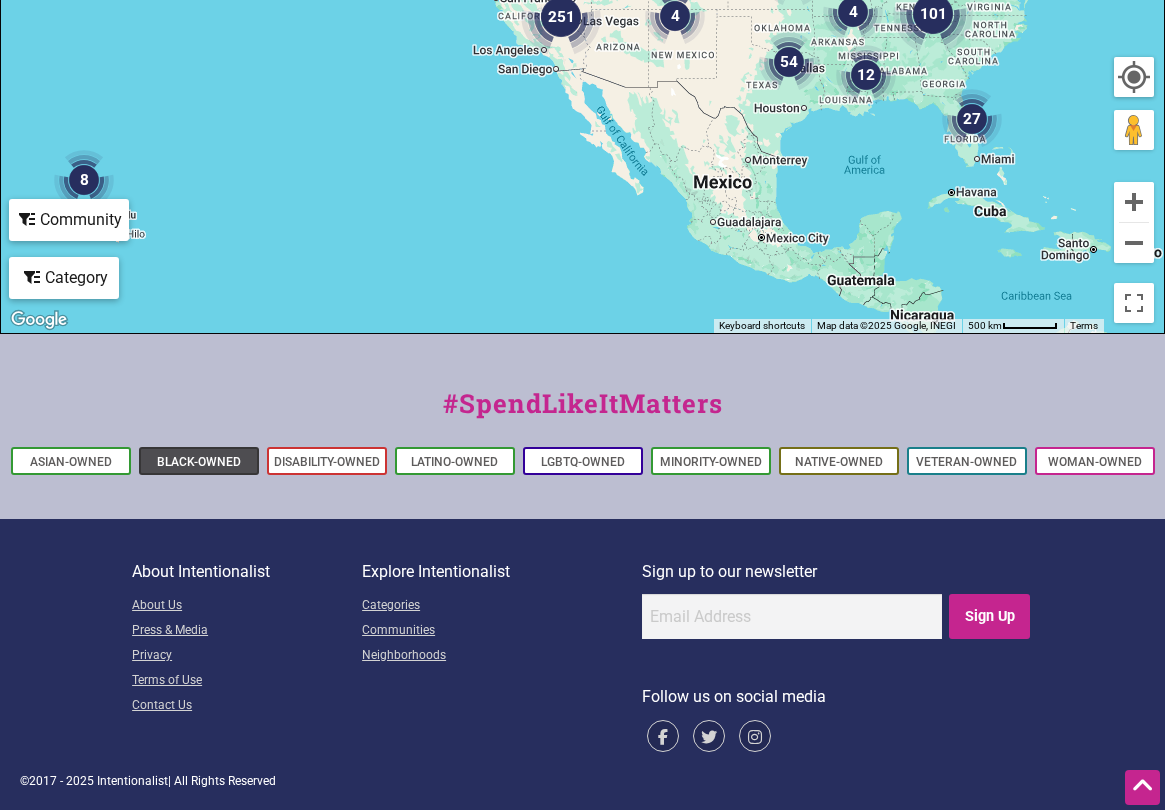 click on "Black-Owned" at bounding box center (199, 462) 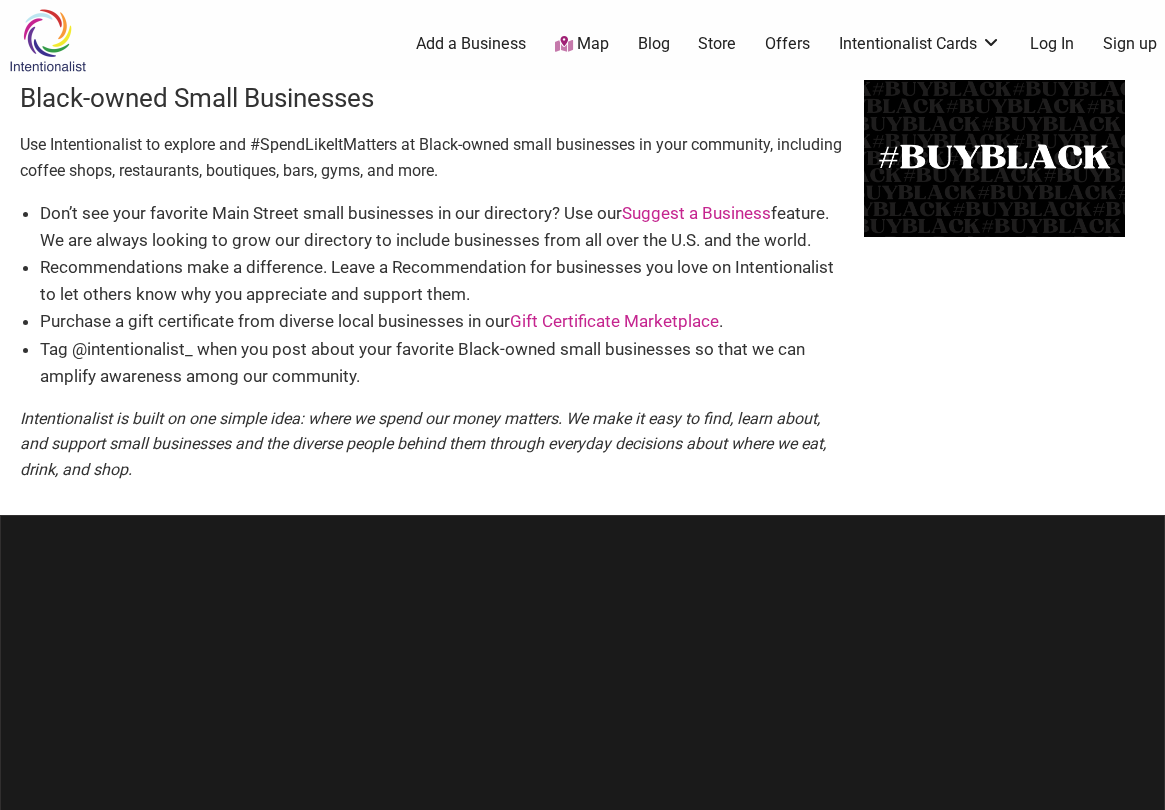 scroll, scrollTop: 0, scrollLeft: 0, axis: both 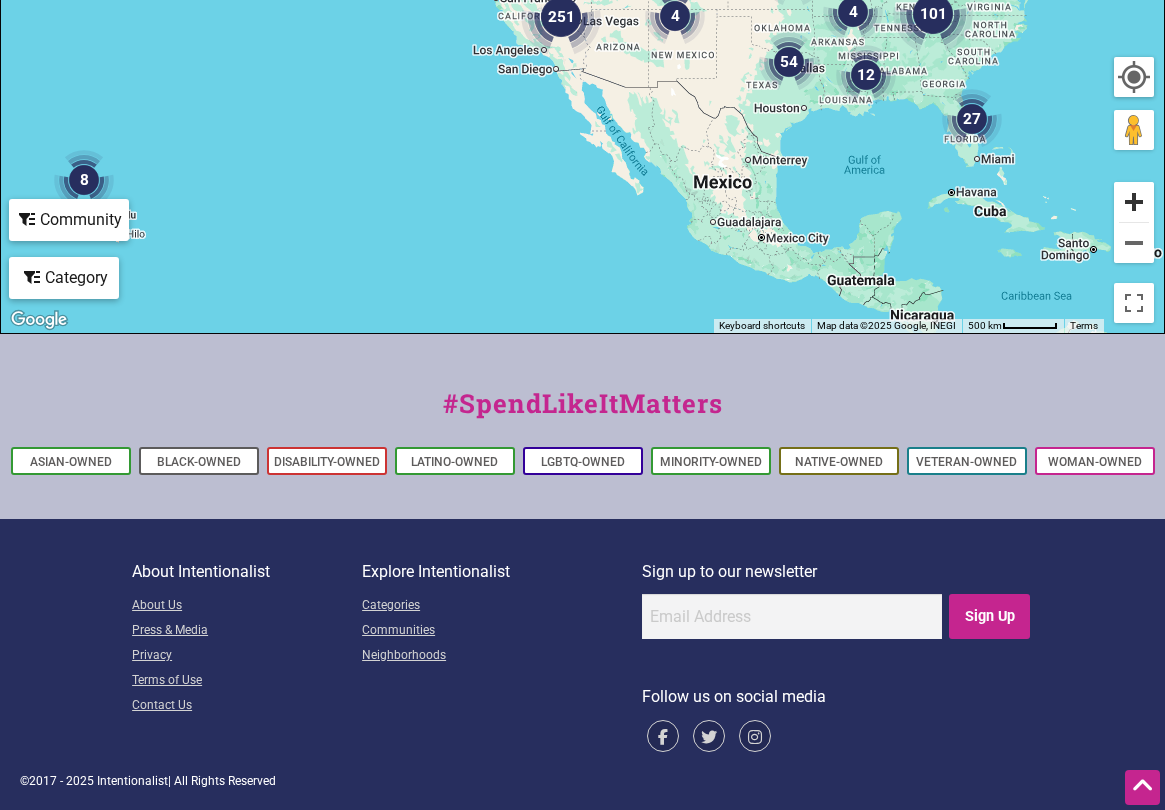 click at bounding box center (1134, 202) 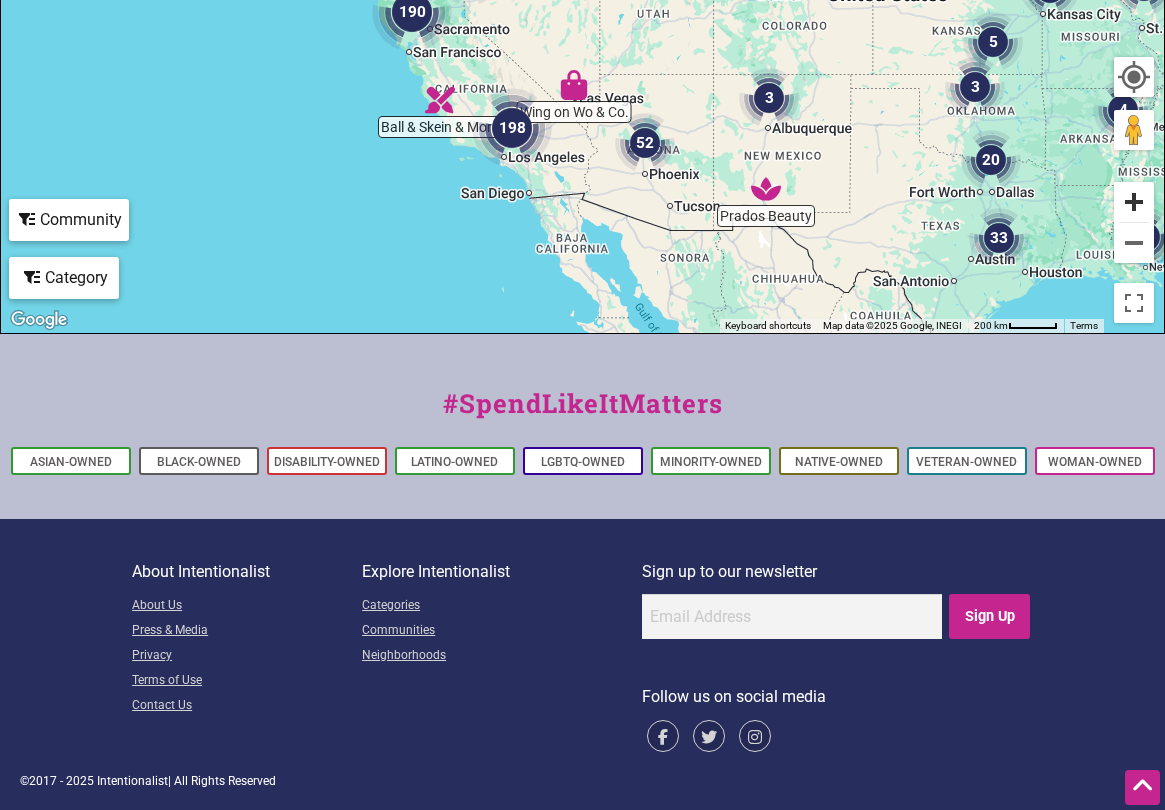 click at bounding box center (1134, 202) 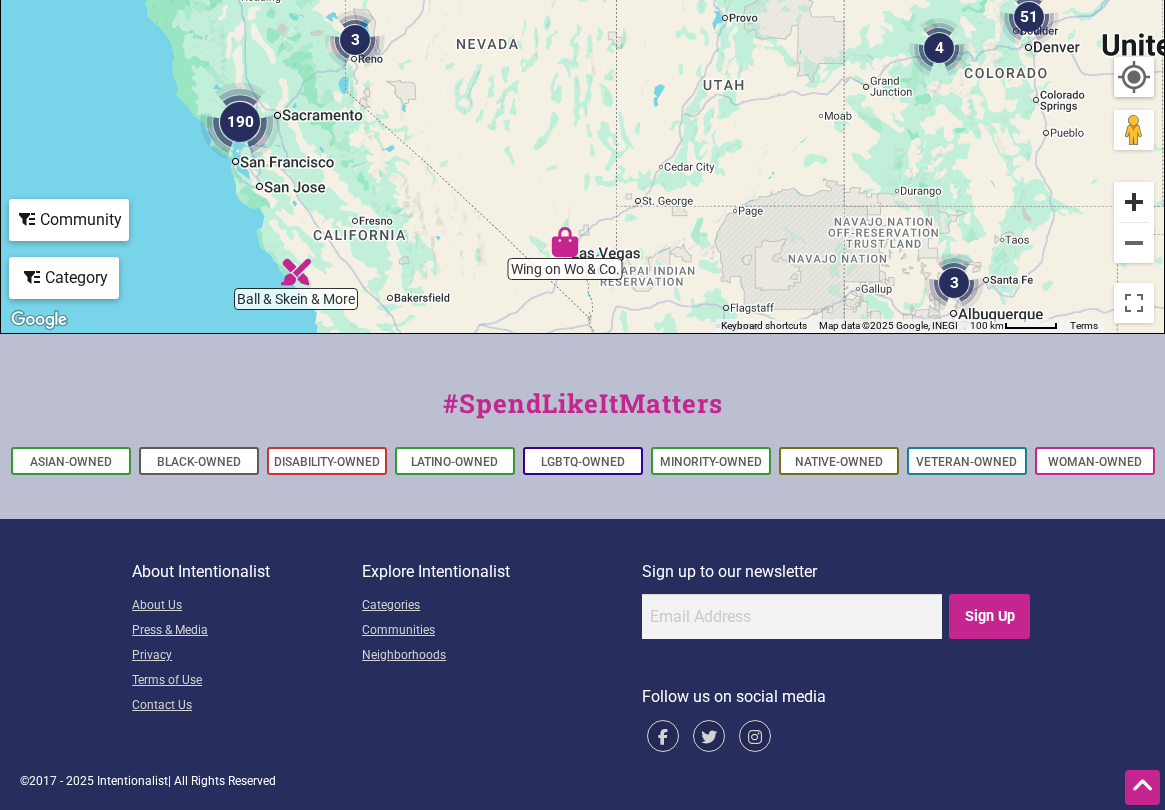 click at bounding box center (1134, 202) 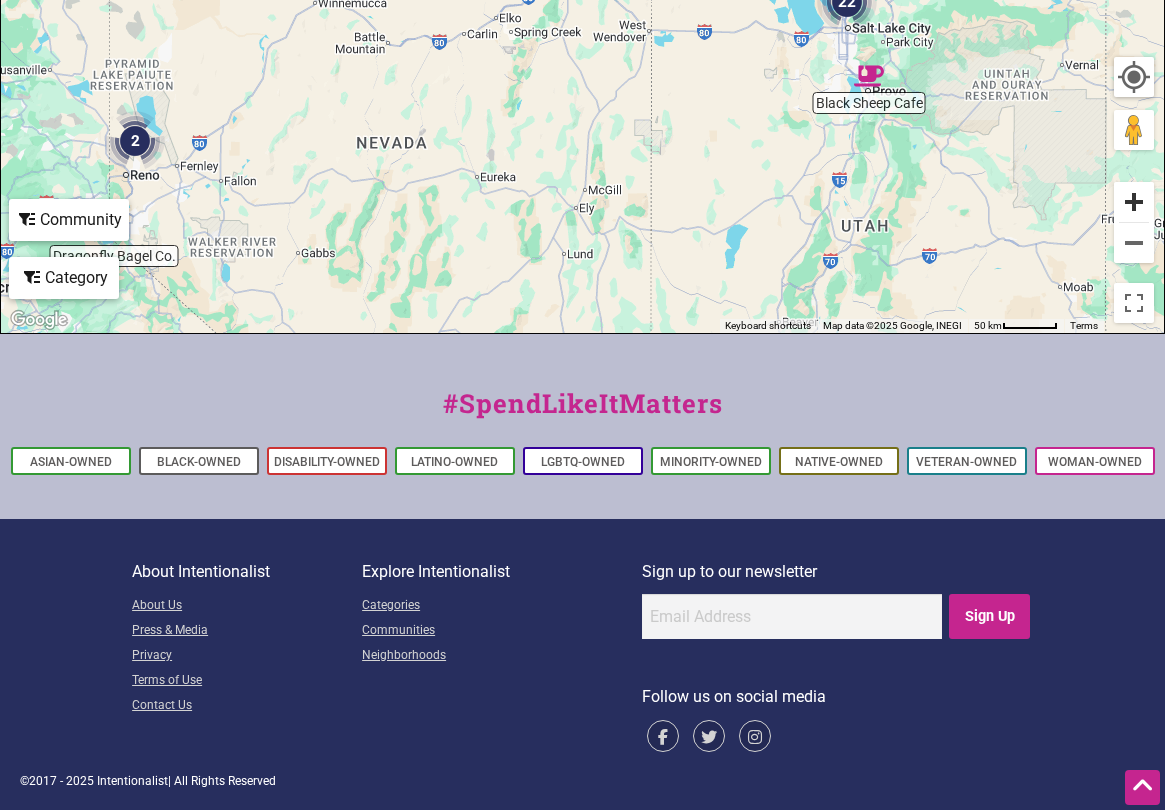 click at bounding box center (1134, 202) 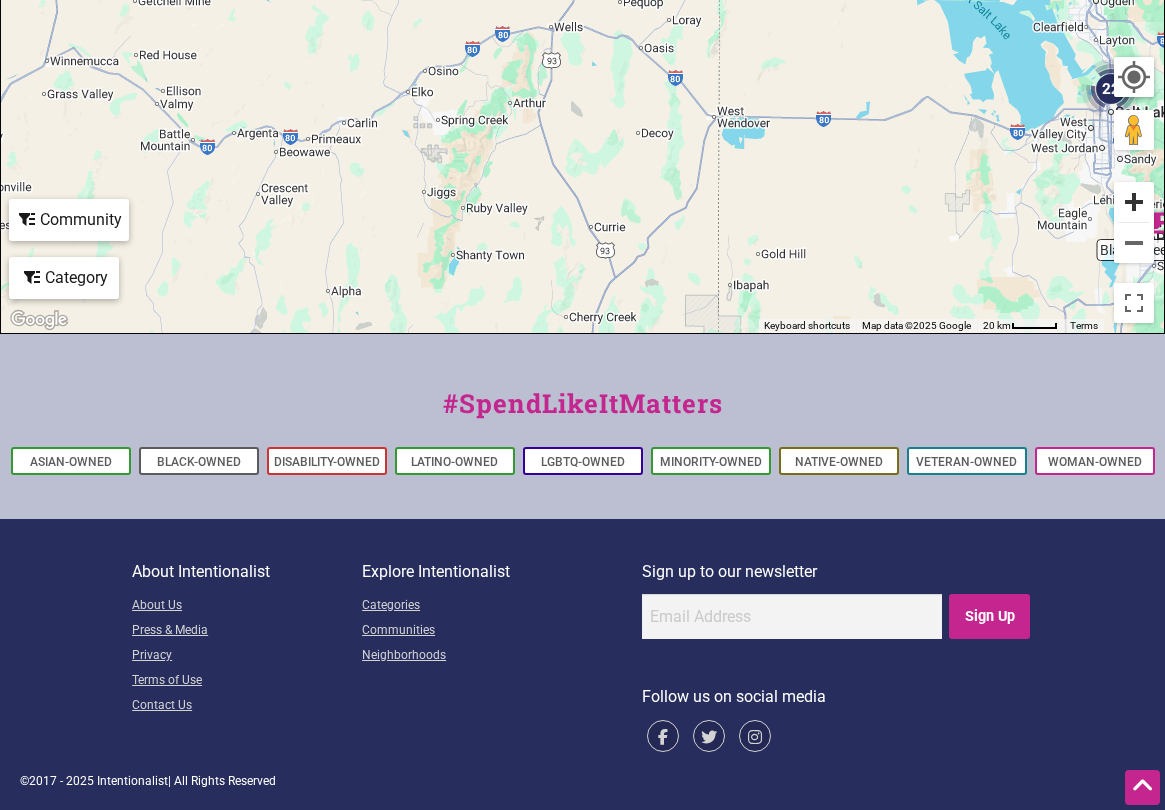 click at bounding box center (1134, 202) 